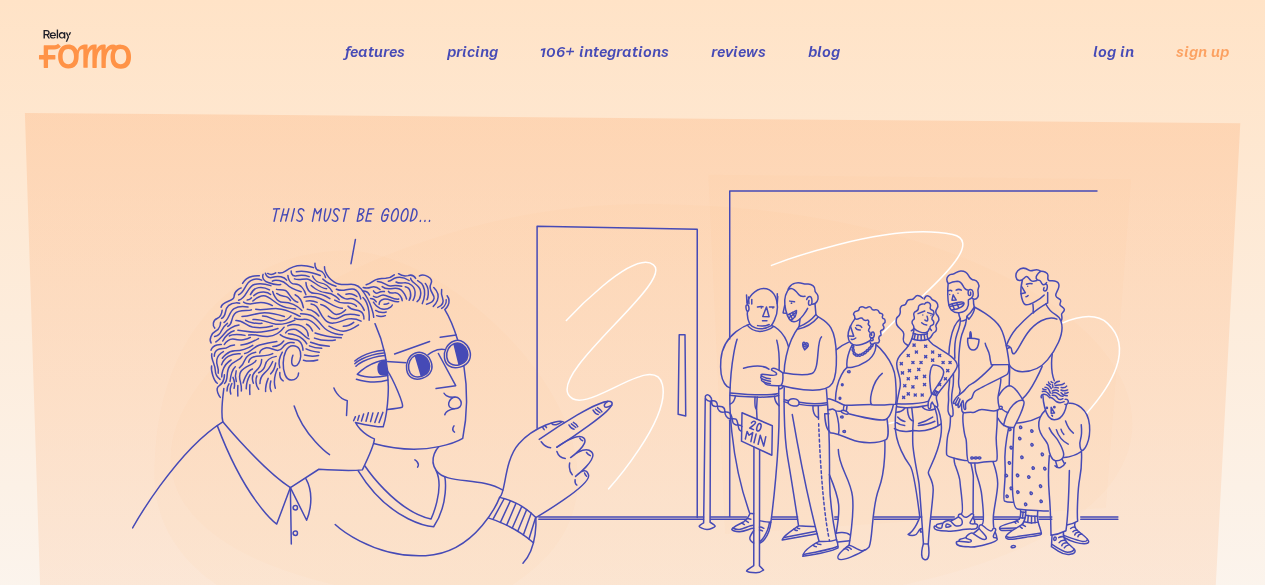 scroll, scrollTop: 0, scrollLeft: 0, axis: both 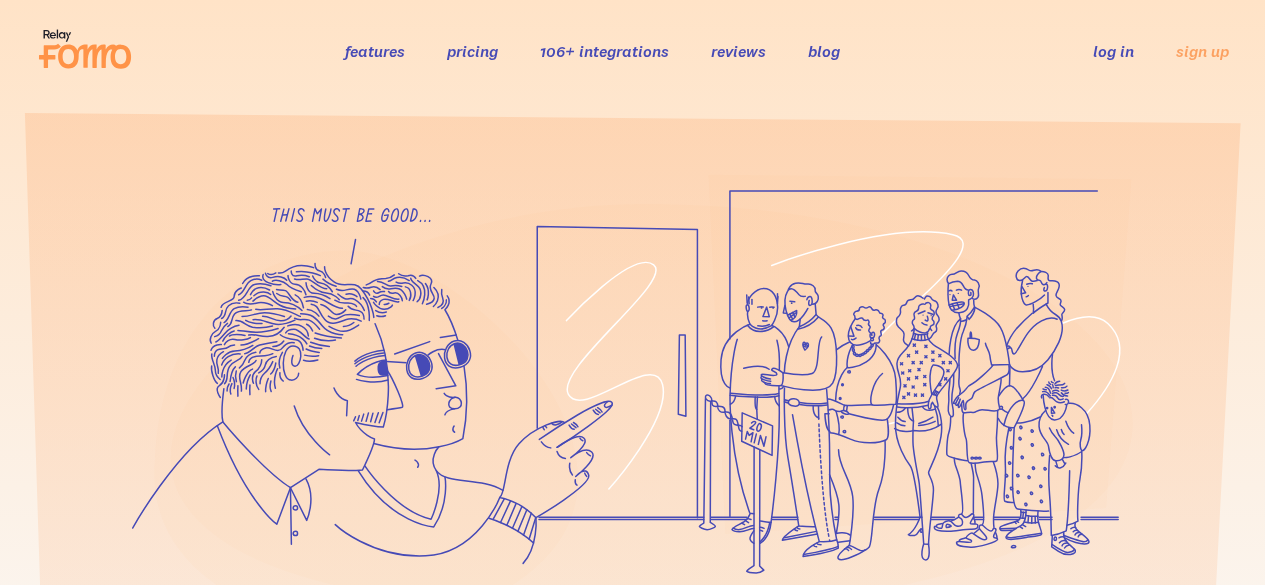 click on "106+ integrations" at bounding box center (604, 51) 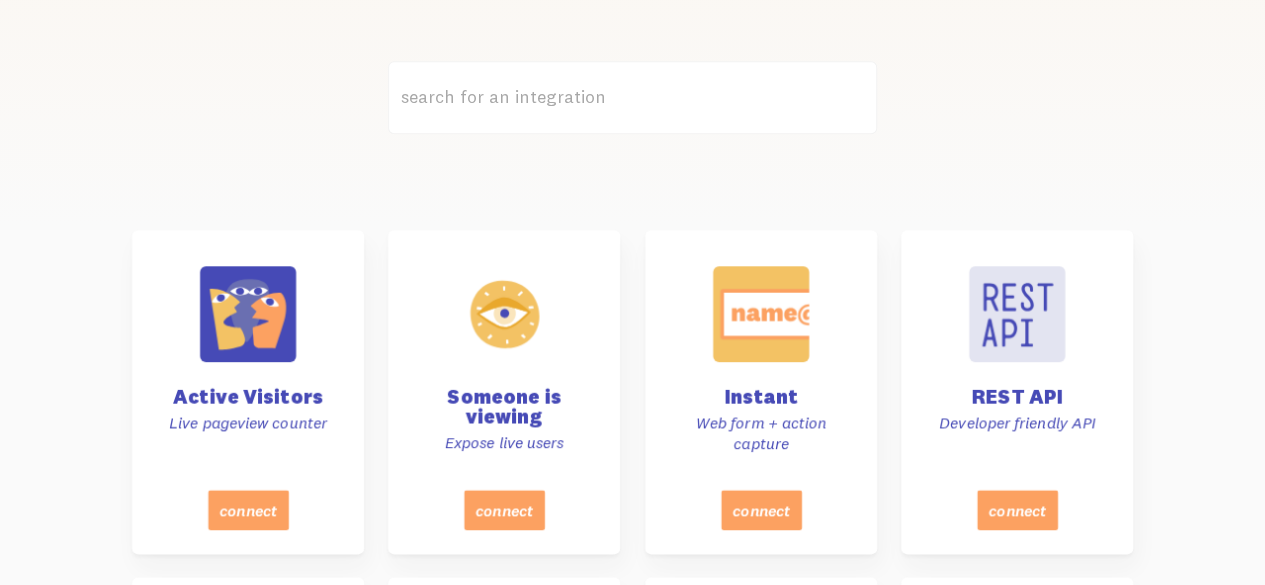 scroll, scrollTop: 0, scrollLeft: 0, axis: both 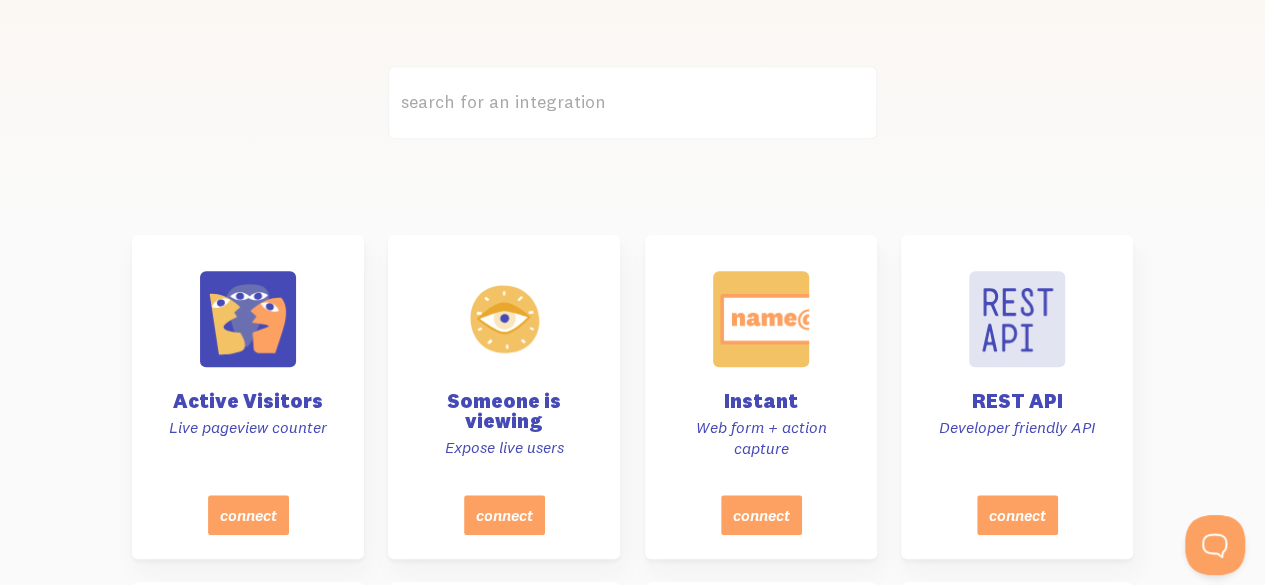 click on "search for an integration" at bounding box center [632, 102] 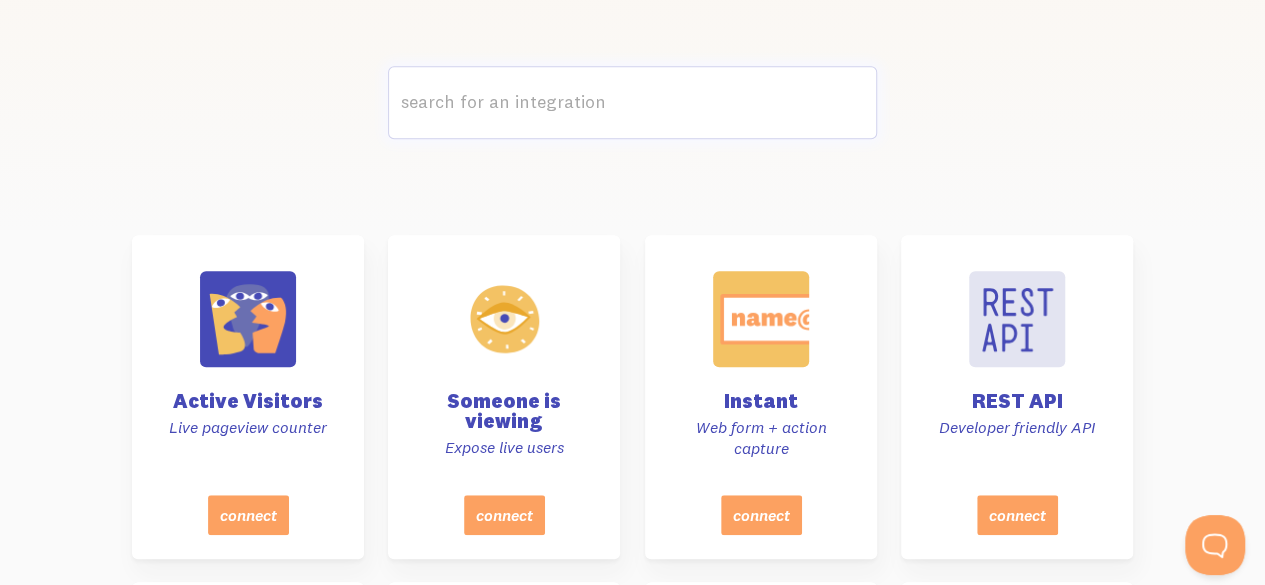 click on "search for an integration" at bounding box center (632, 102) 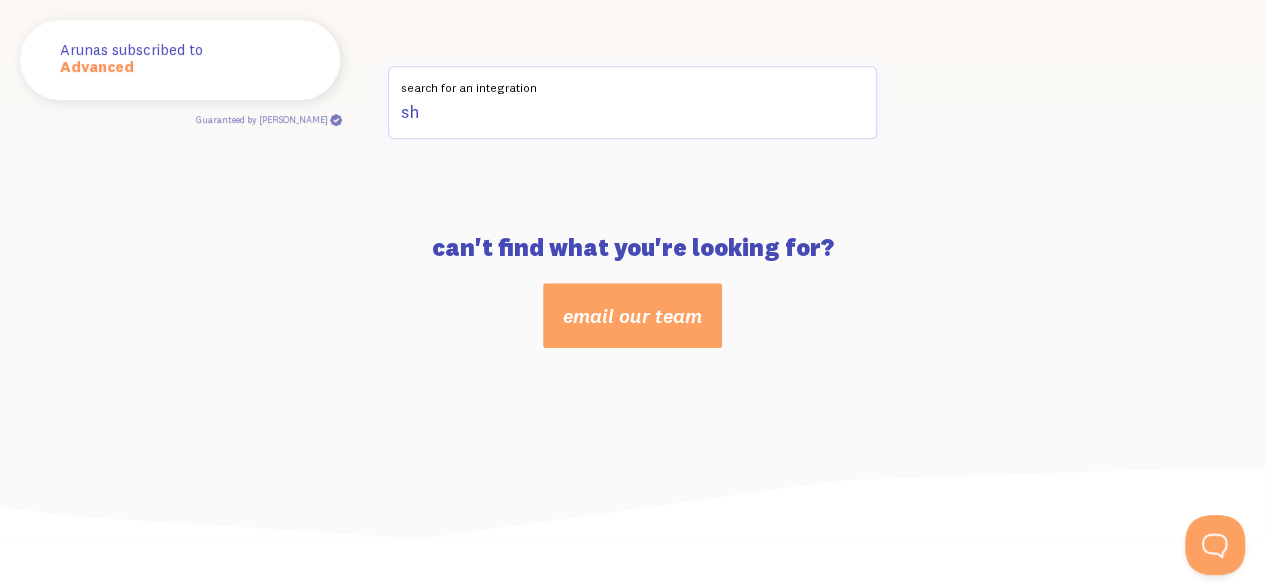 type on "s" 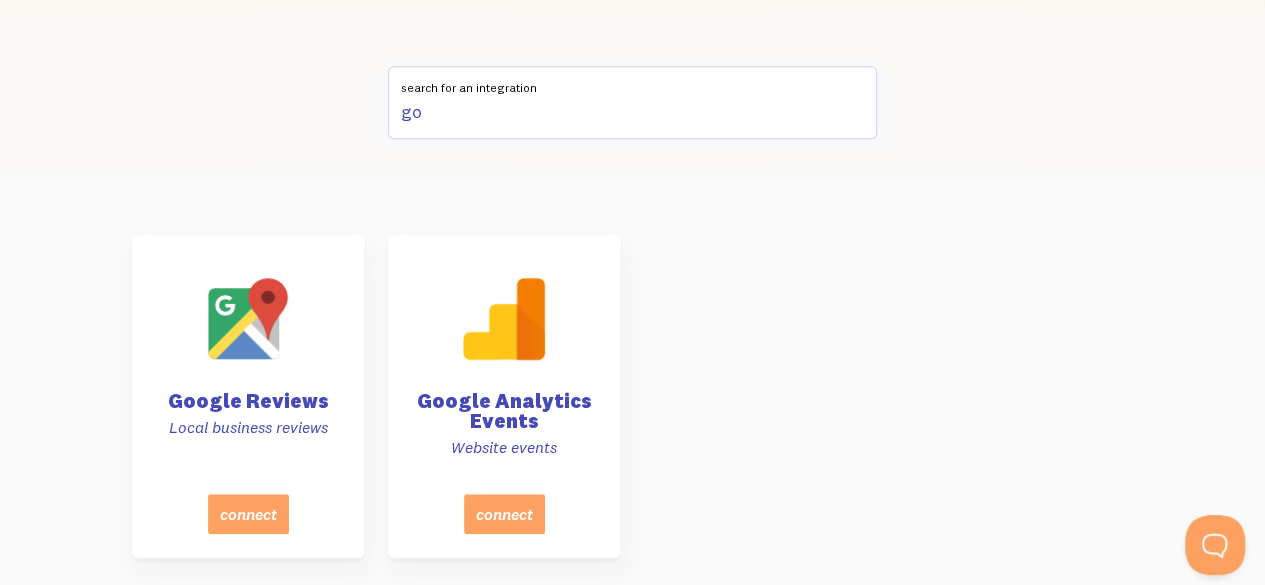 type on "g" 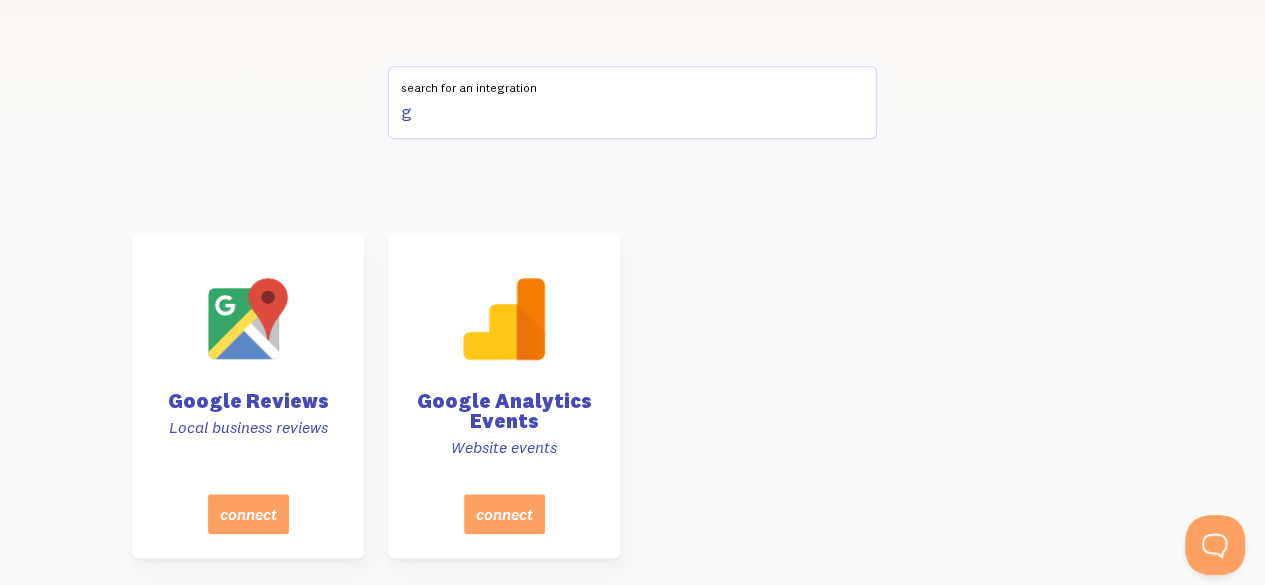 type 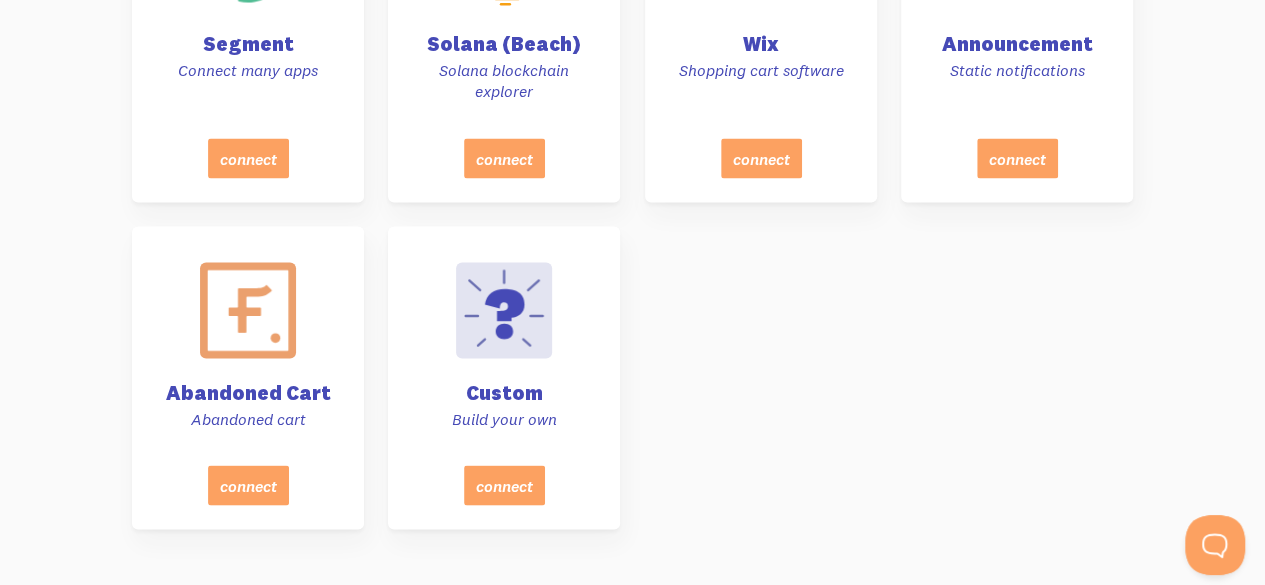 scroll, scrollTop: 9400, scrollLeft: 0, axis: vertical 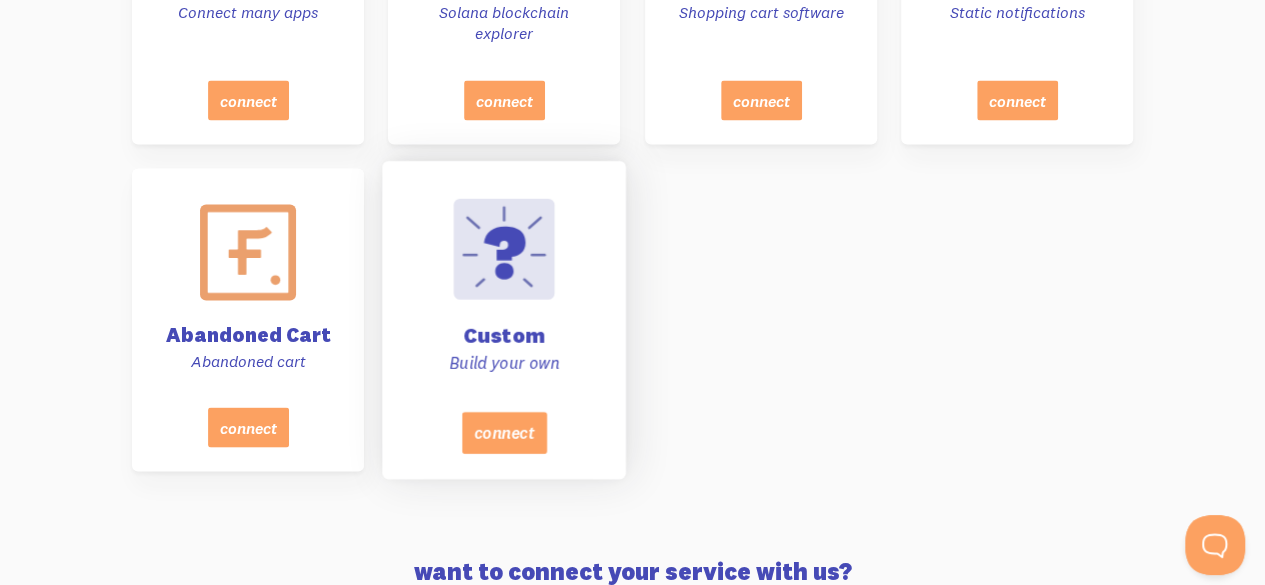 drag, startPoint x: 490, startPoint y: 363, endPoint x: 480, endPoint y: 355, distance: 12.806249 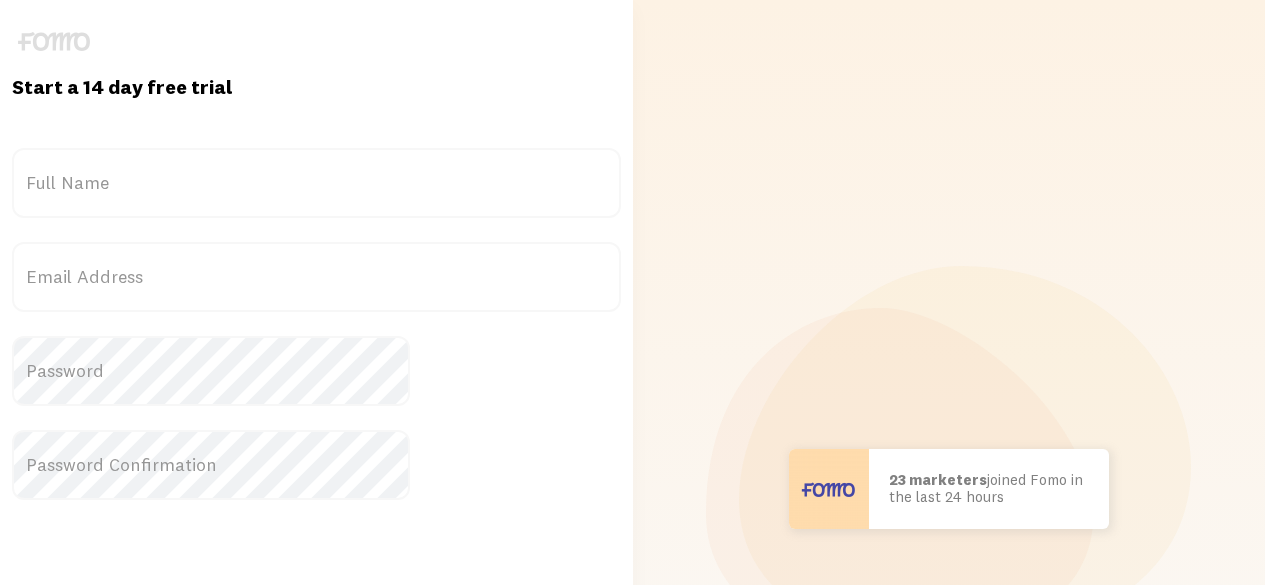 scroll, scrollTop: 0, scrollLeft: 0, axis: both 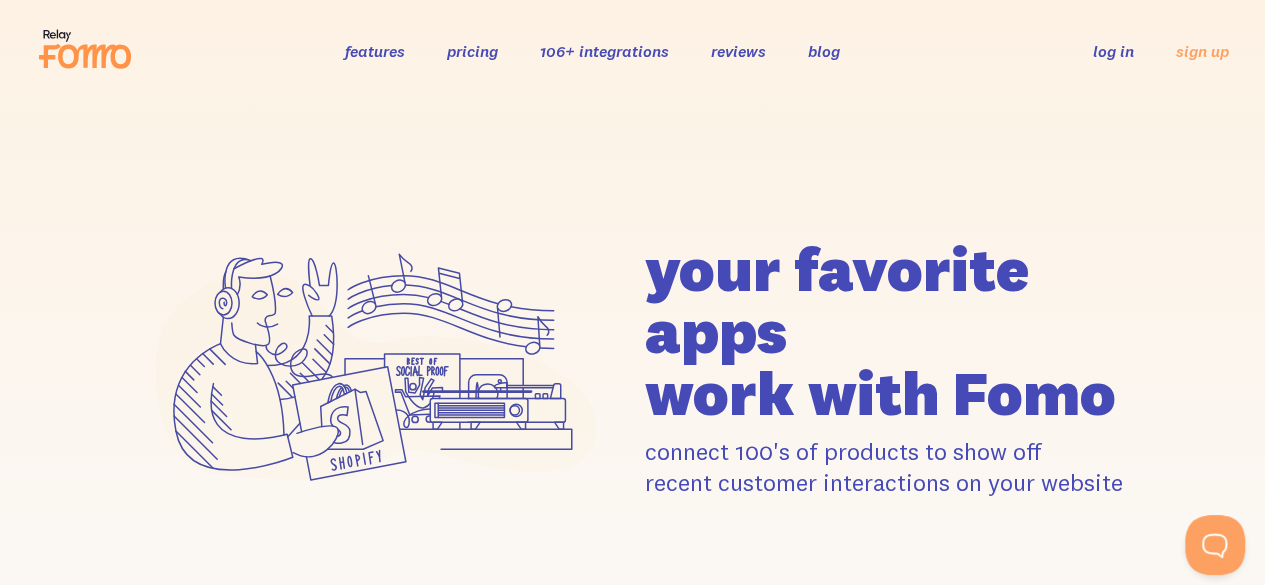 click on "pricing" at bounding box center (472, 51) 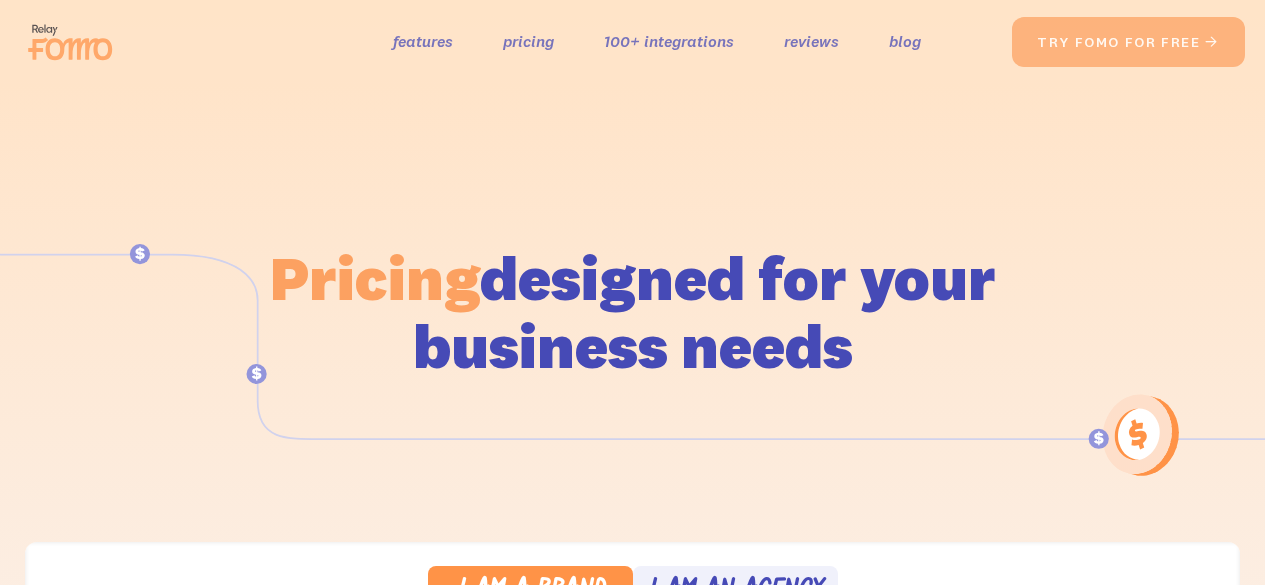 scroll, scrollTop: 0, scrollLeft: 0, axis: both 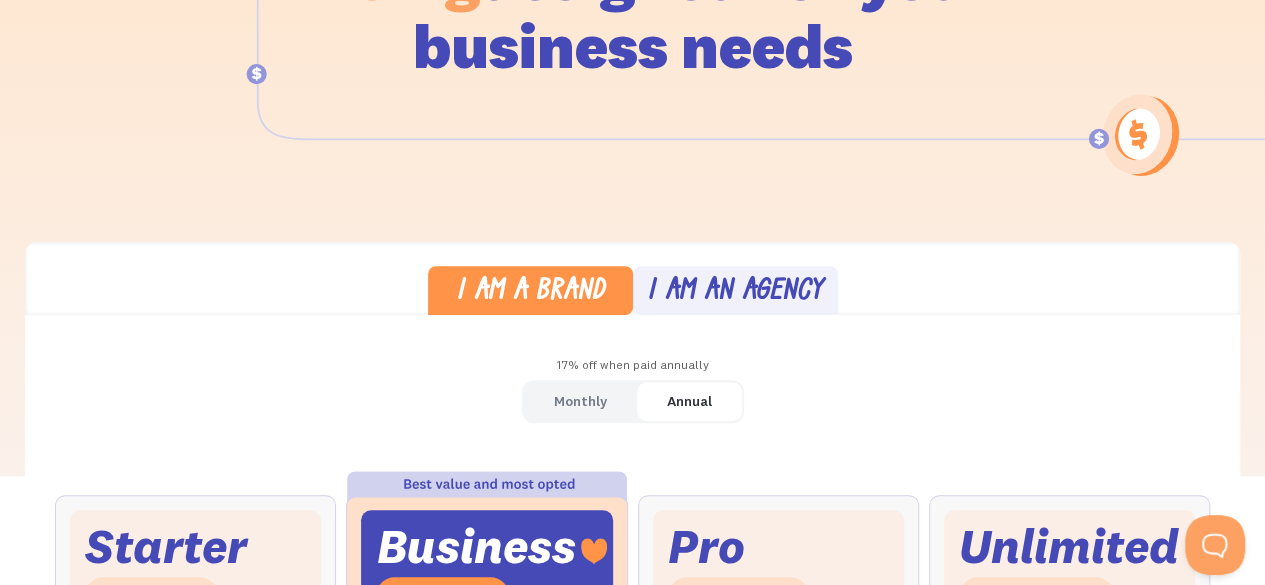 click on "Monthly" at bounding box center [580, 401] 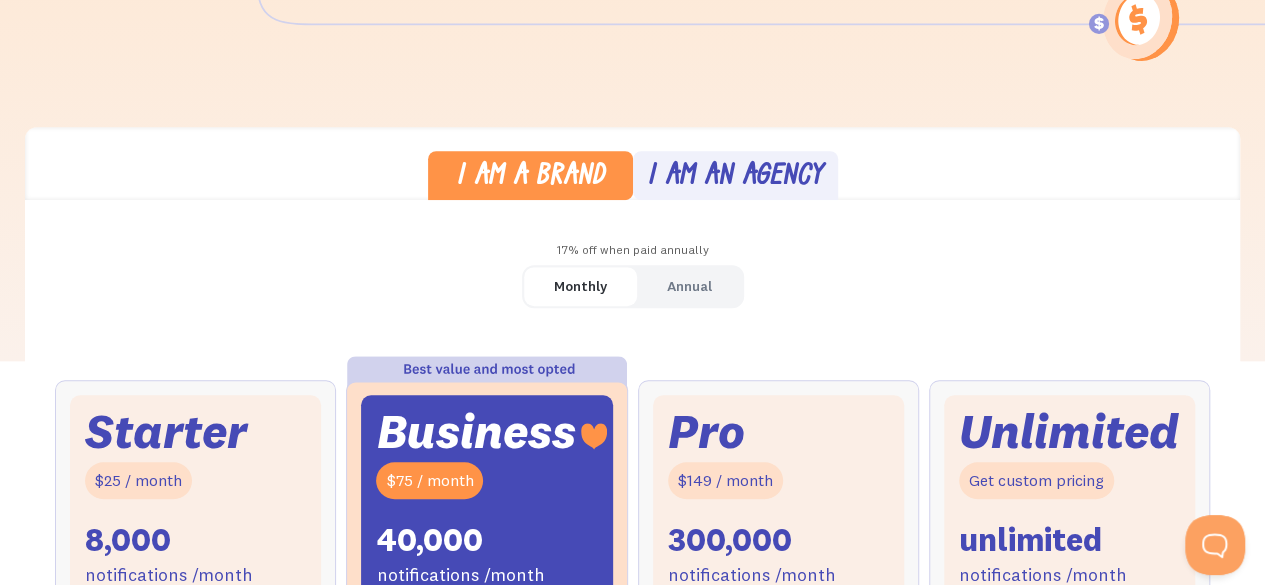 scroll, scrollTop: 600, scrollLeft: 0, axis: vertical 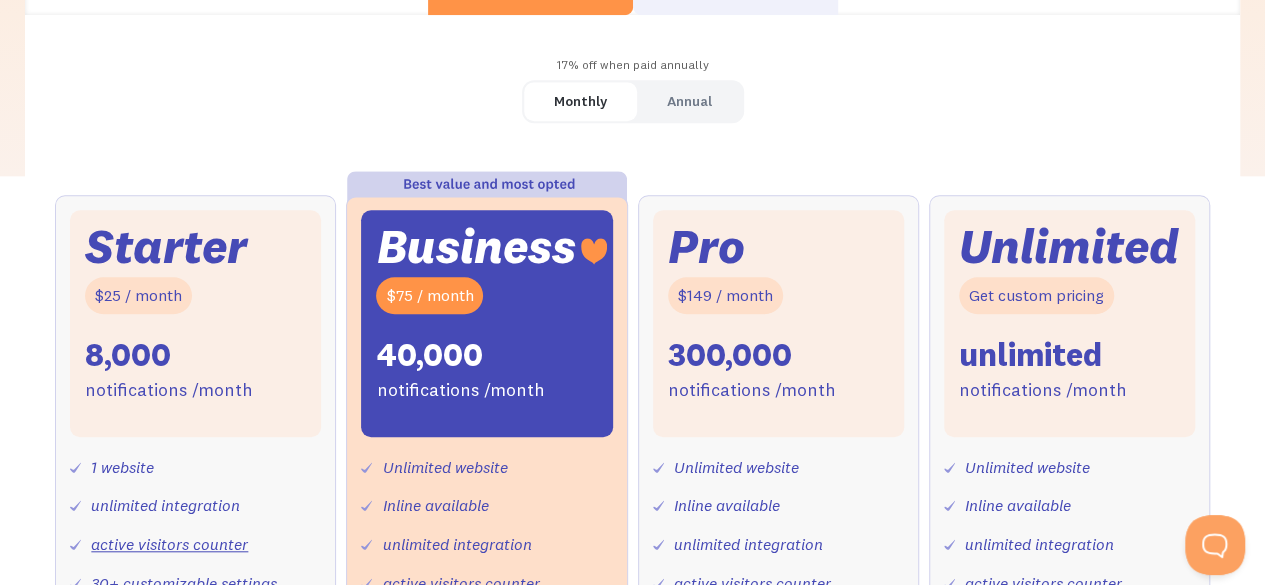 click on "Annual" at bounding box center [689, 101] 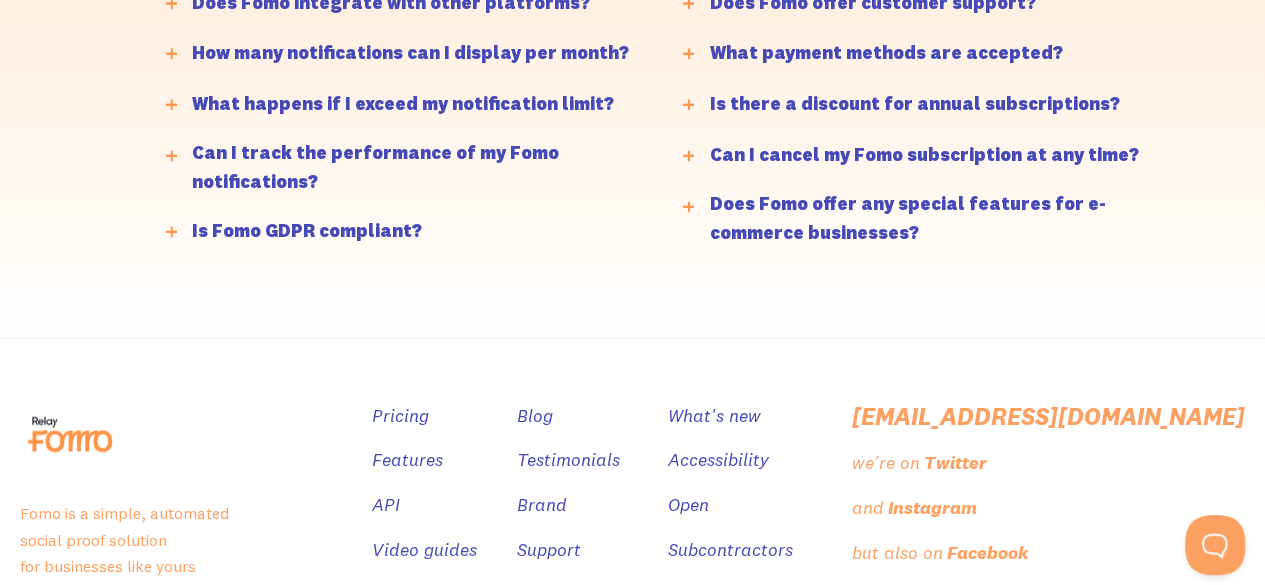 scroll, scrollTop: 5100, scrollLeft: 0, axis: vertical 